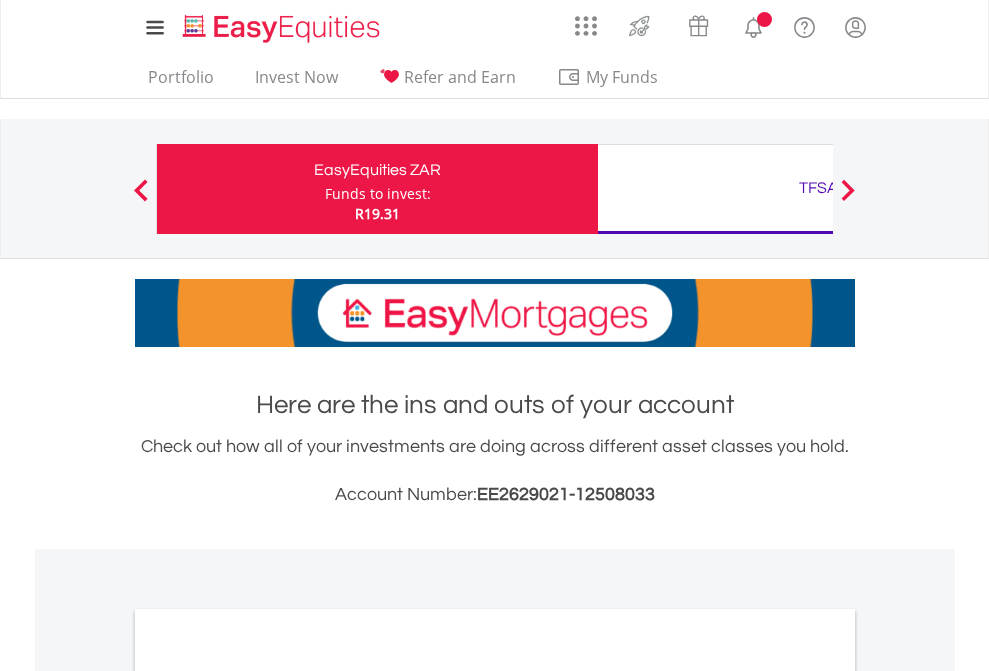 scroll, scrollTop: 0, scrollLeft: 0, axis: both 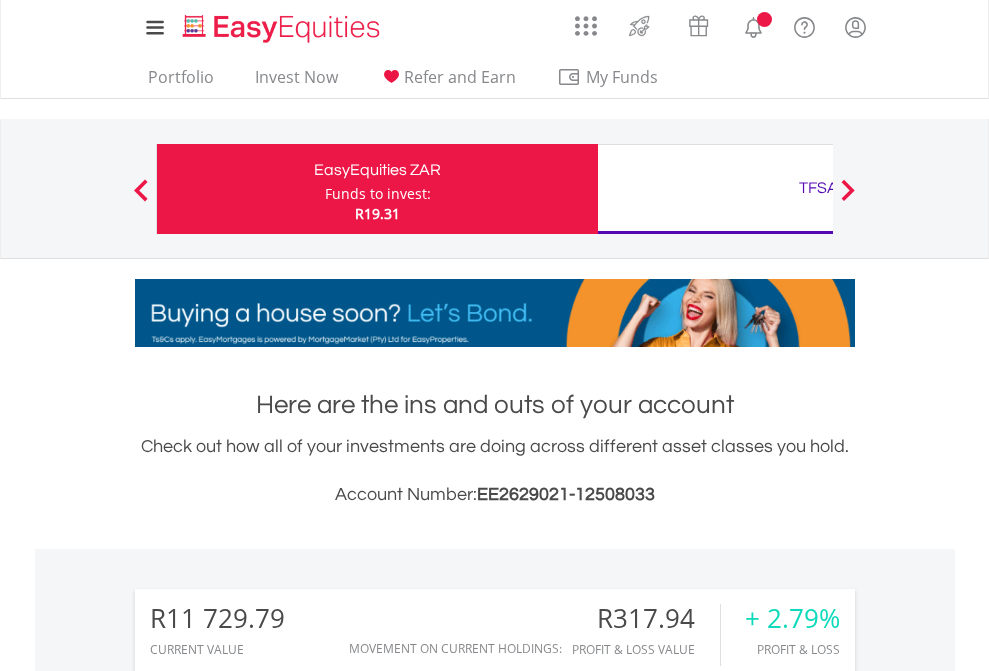 click on "Funds to invest:" at bounding box center (378, 194) 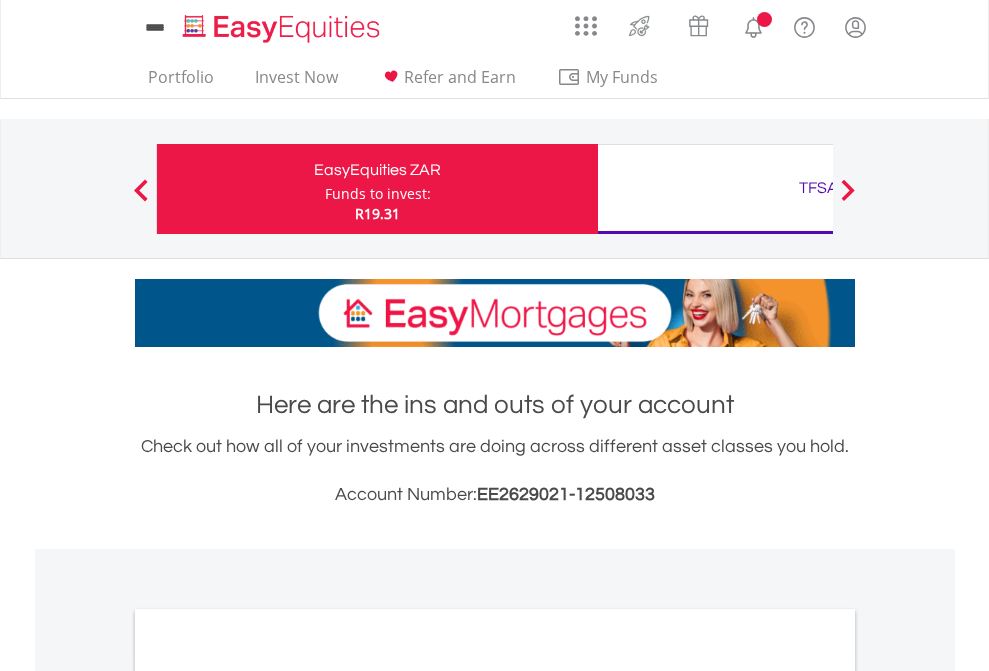 scroll, scrollTop: 0, scrollLeft: 0, axis: both 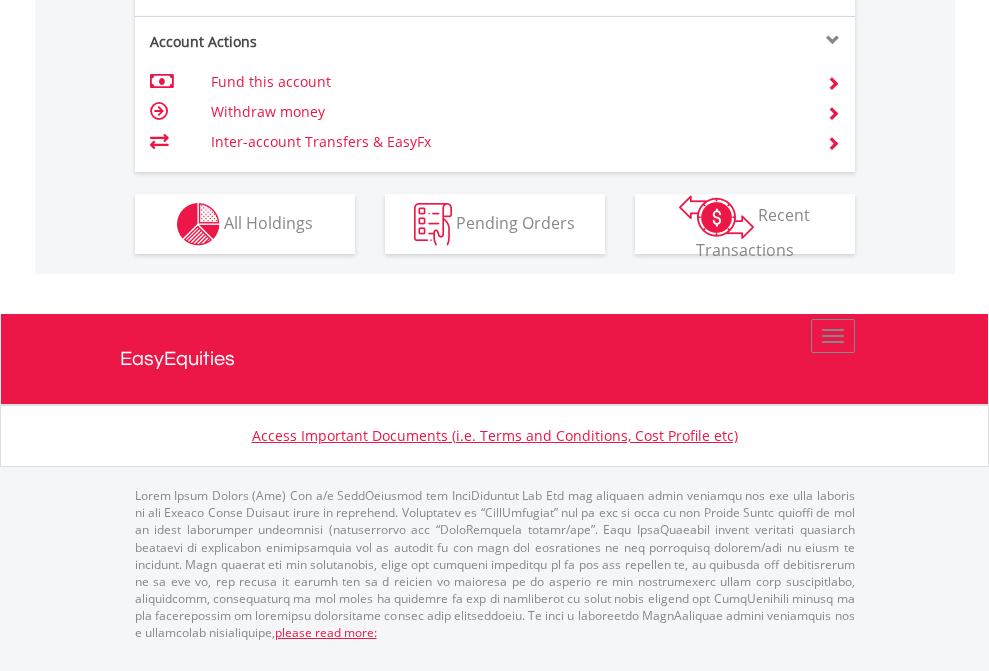 click on "Investment types" at bounding box center (706, -337) 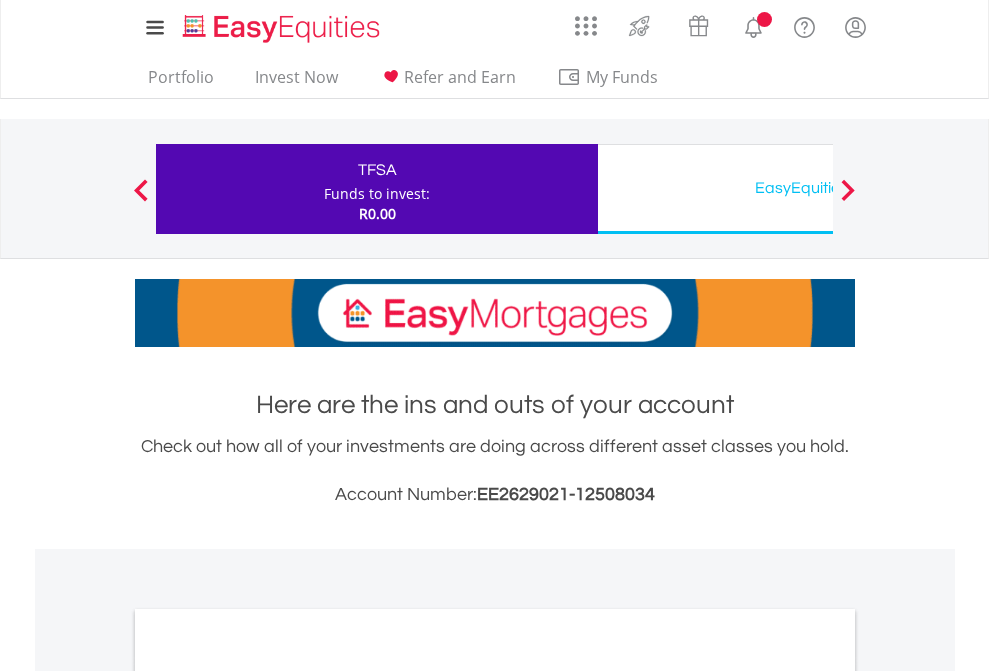 scroll, scrollTop: 0, scrollLeft: 0, axis: both 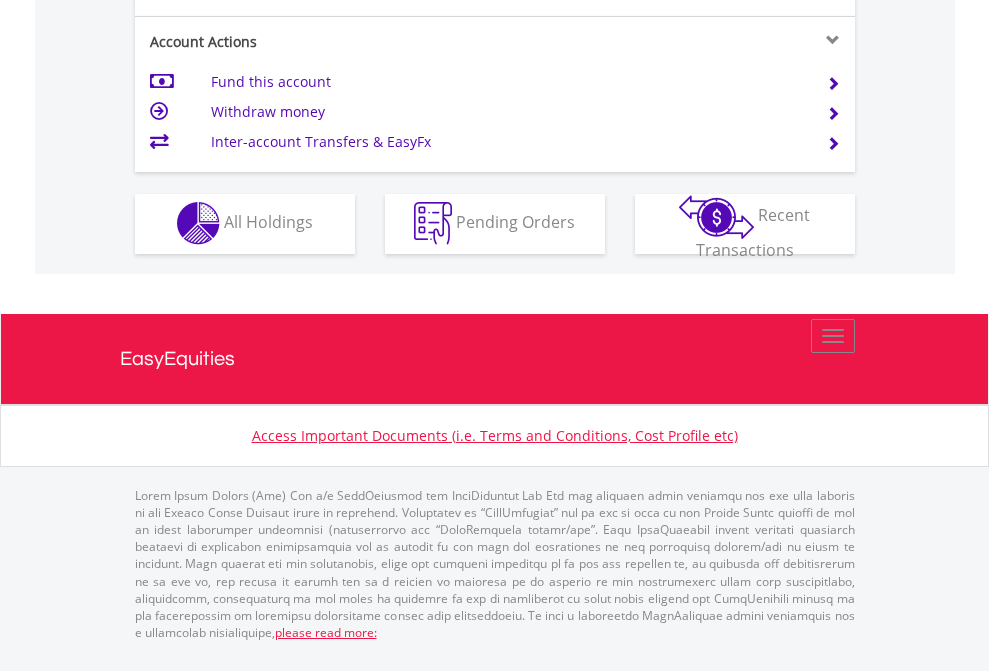 click on "Investment types" at bounding box center (706, -353) 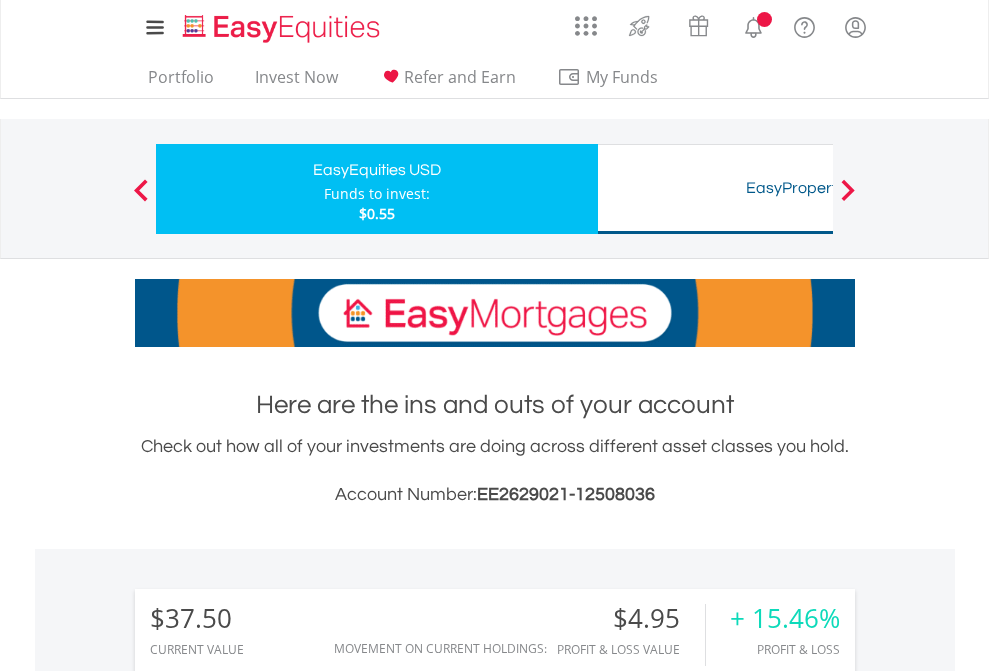 scroll, scrollTop: 0, scrollLeft: 0, axis: both 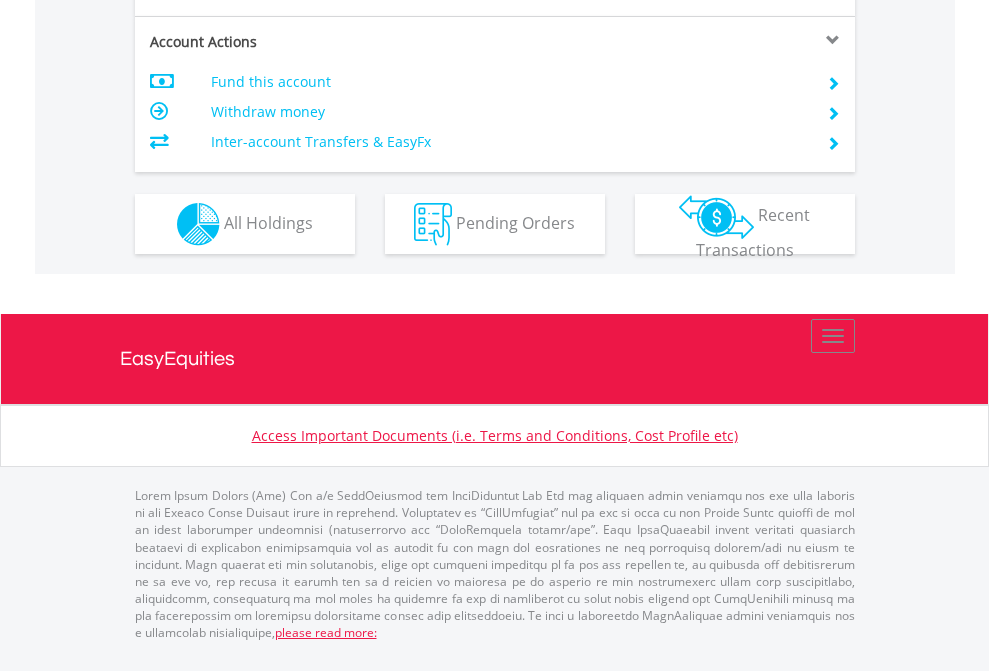 click on "Investment types" at bounding box center (706, -337) 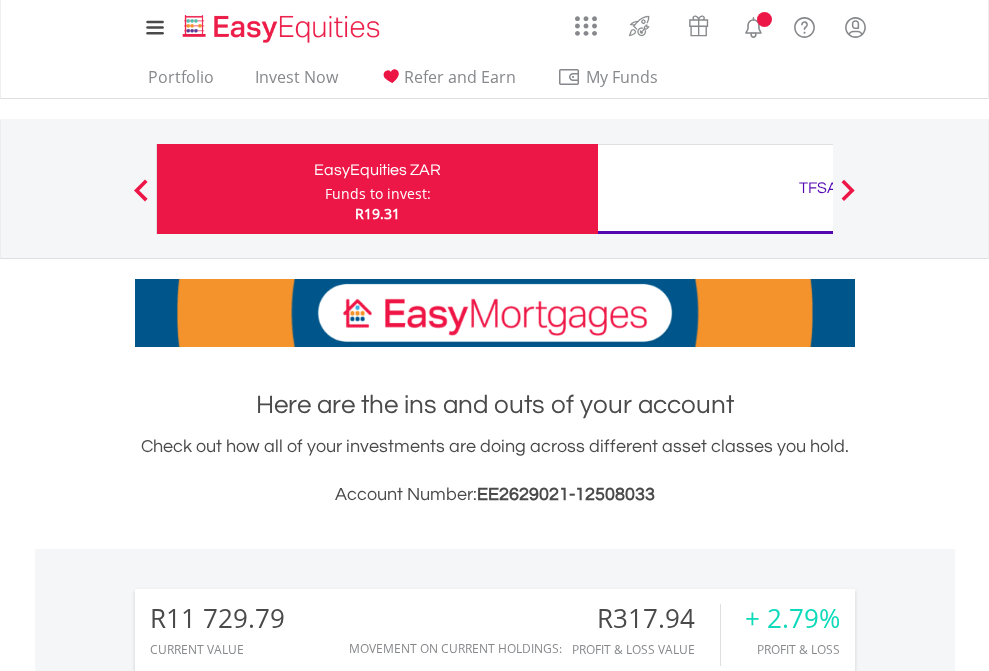 scroll, scrollTop: 0, scrollLeft: 0, axis: both 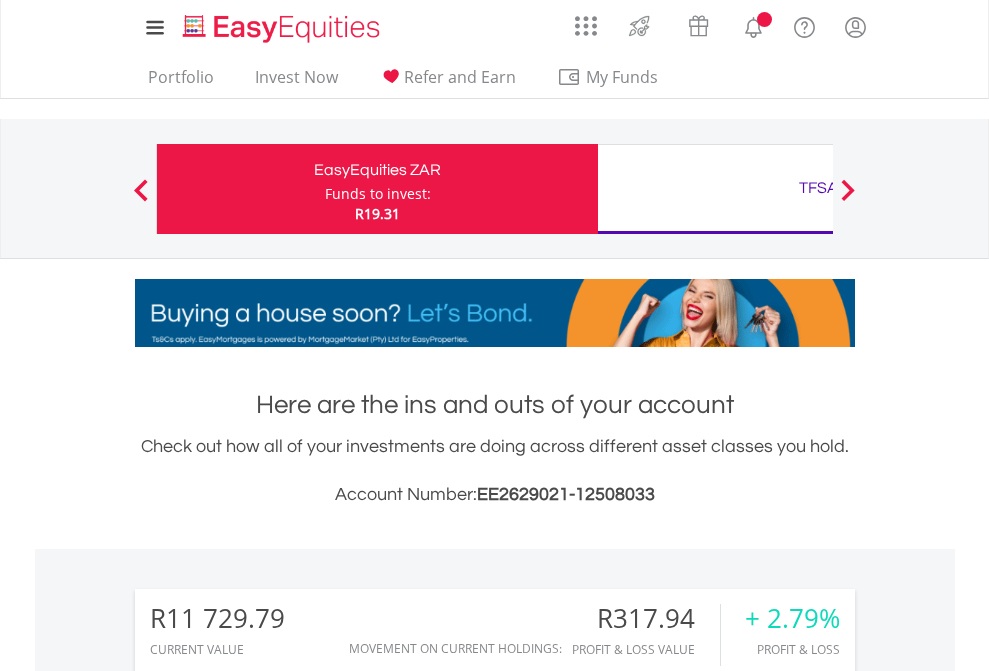 click on "All Holdings" at bounding box center (268, 1626) 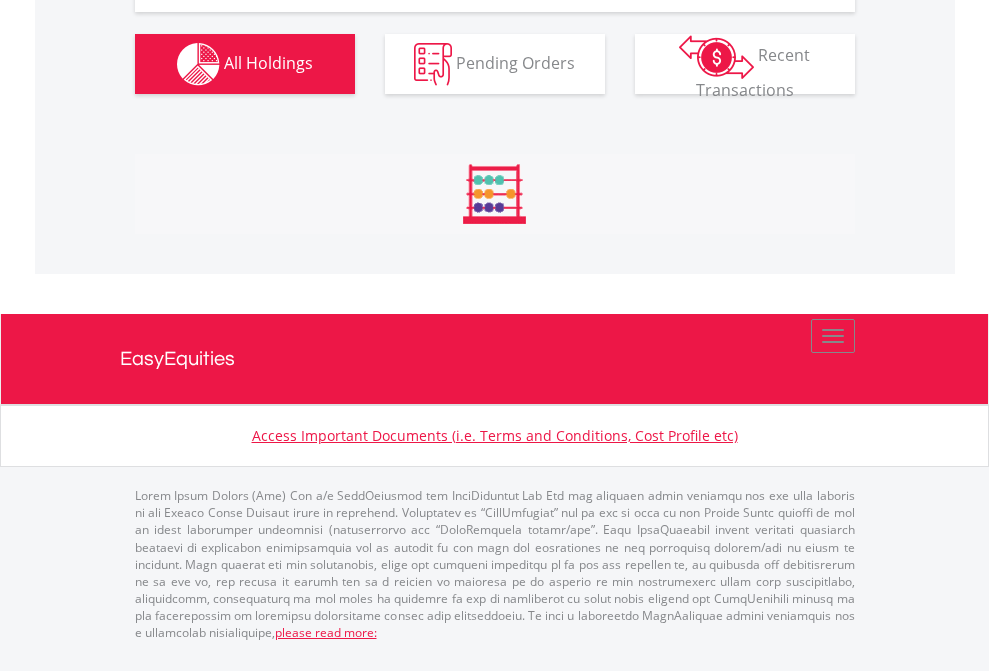 scroll, scrollTop: 2384, scrollLeft: 0, axis: vertical 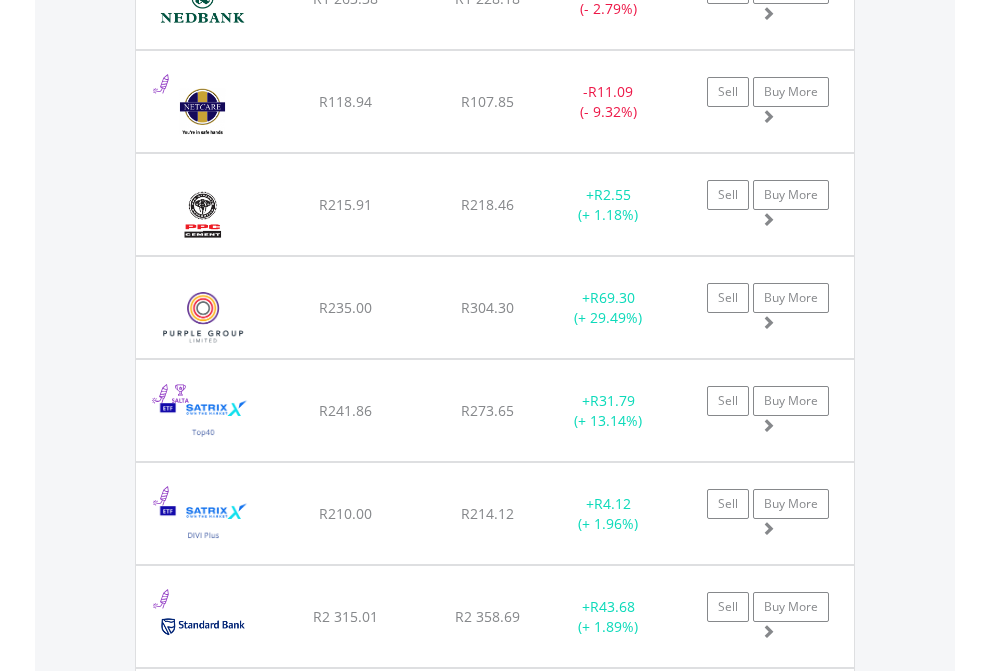 click on "TFSA" at bounding box center (818, -2196) 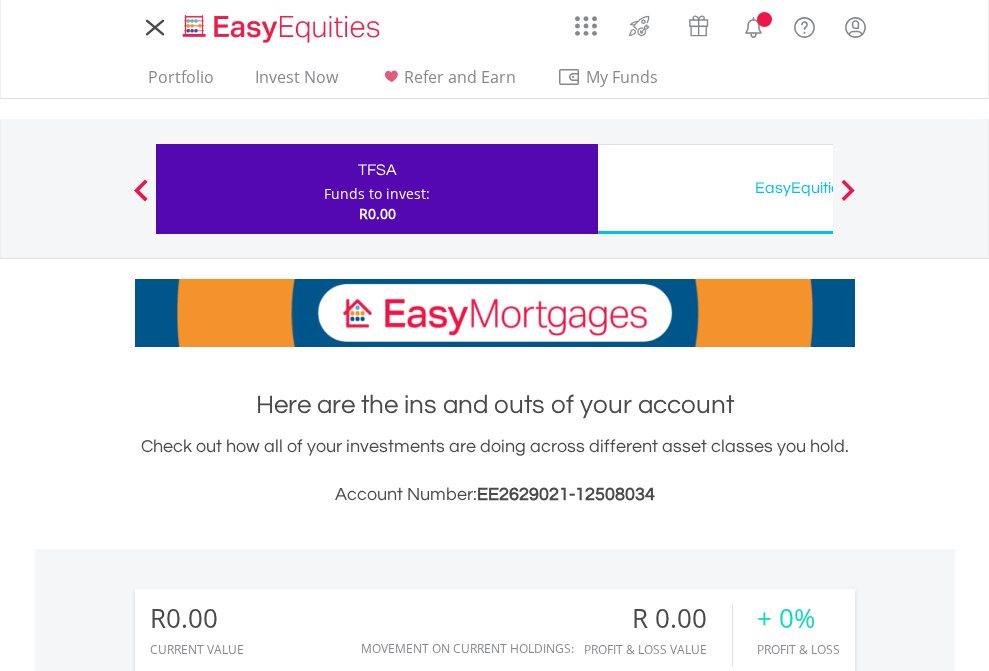scroll, scrollTop: 0, scrollLeft: 0, axis: both 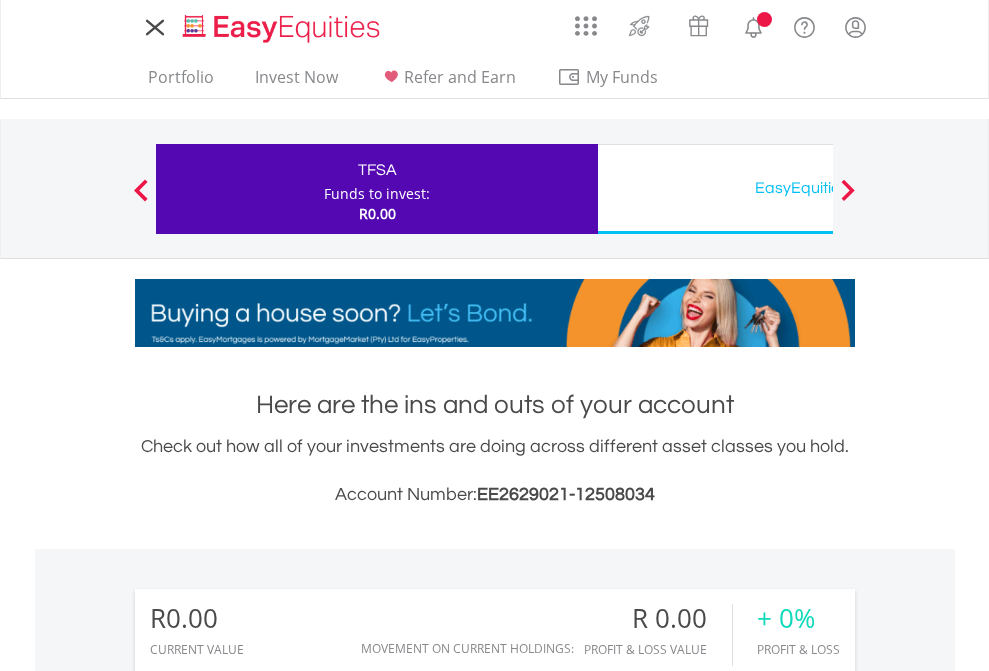 click on "All Holdings" at bounding box center [268, 1442] 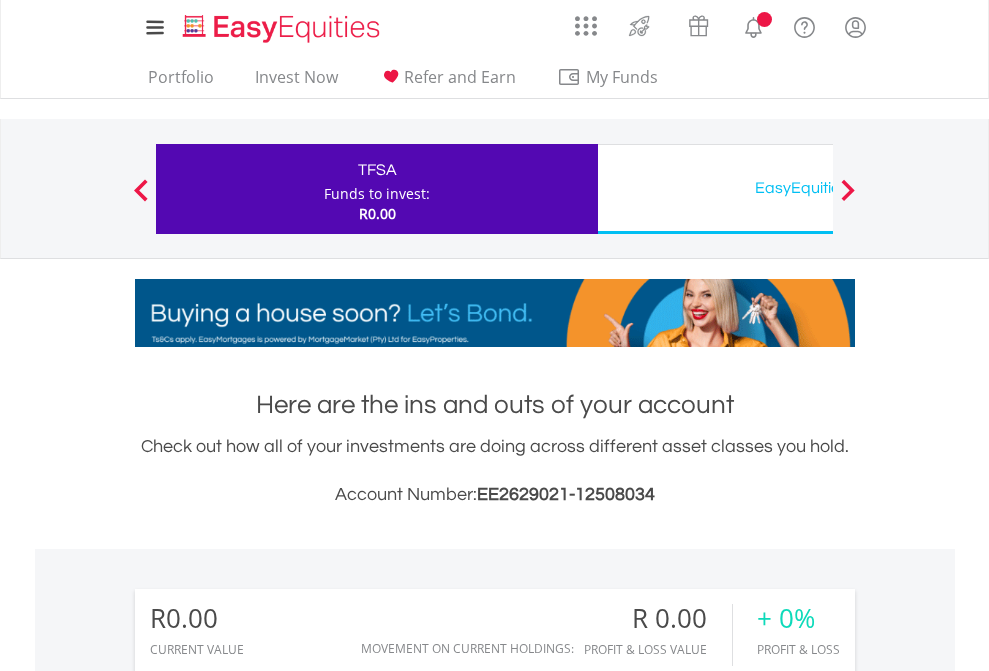 scroll, scrollTop: 1486, scrollLeft: 0, axis: vertical 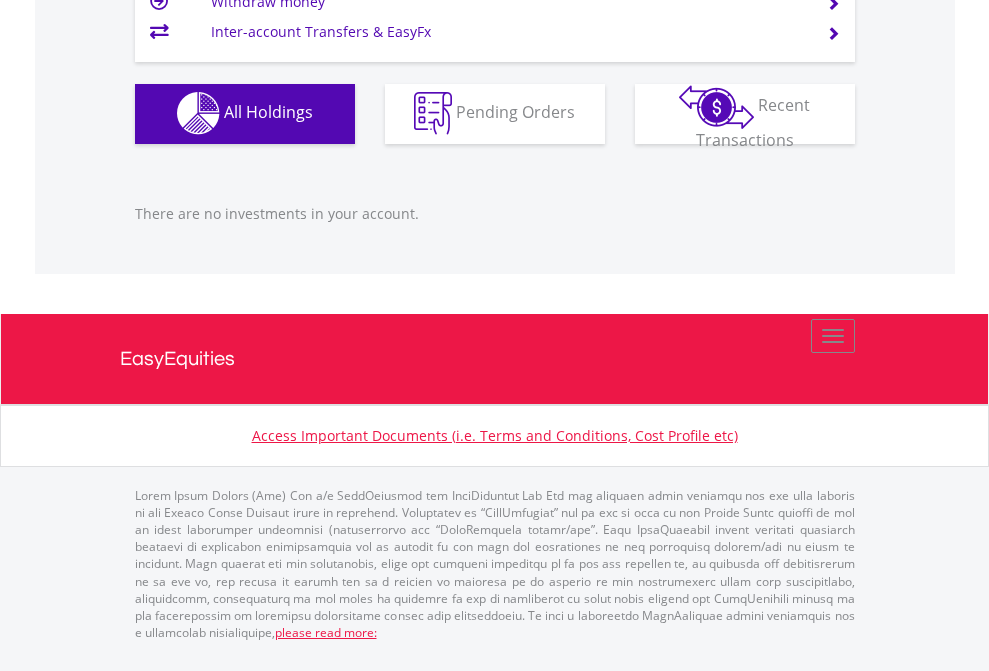 click on "EasyEquities USD" at bounding box center (818, -1142) 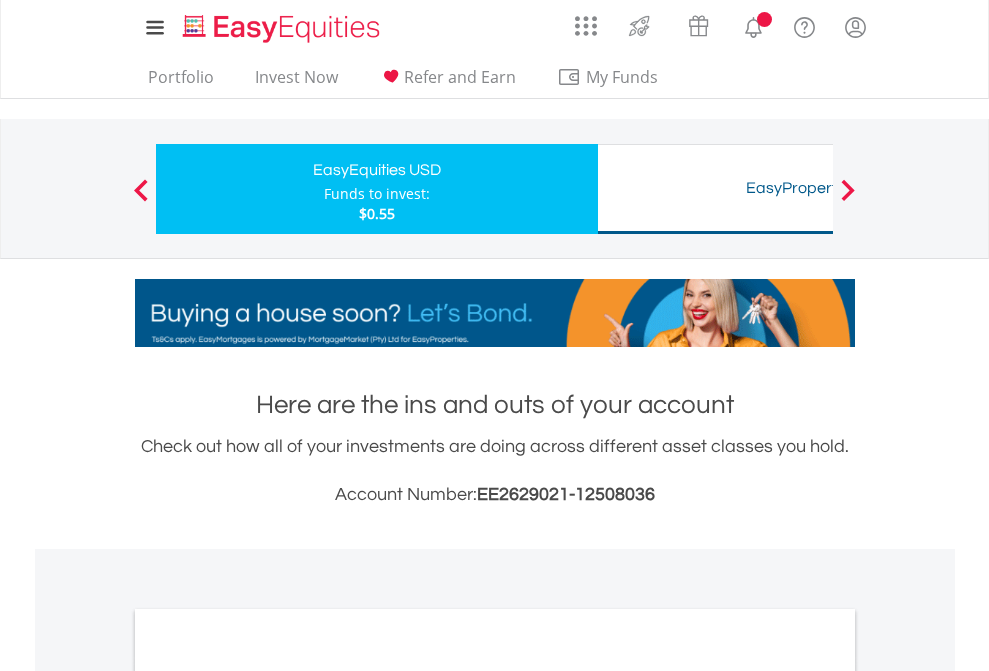 scroll, scrollTop: 0, scrollLeft: 0, axis: both 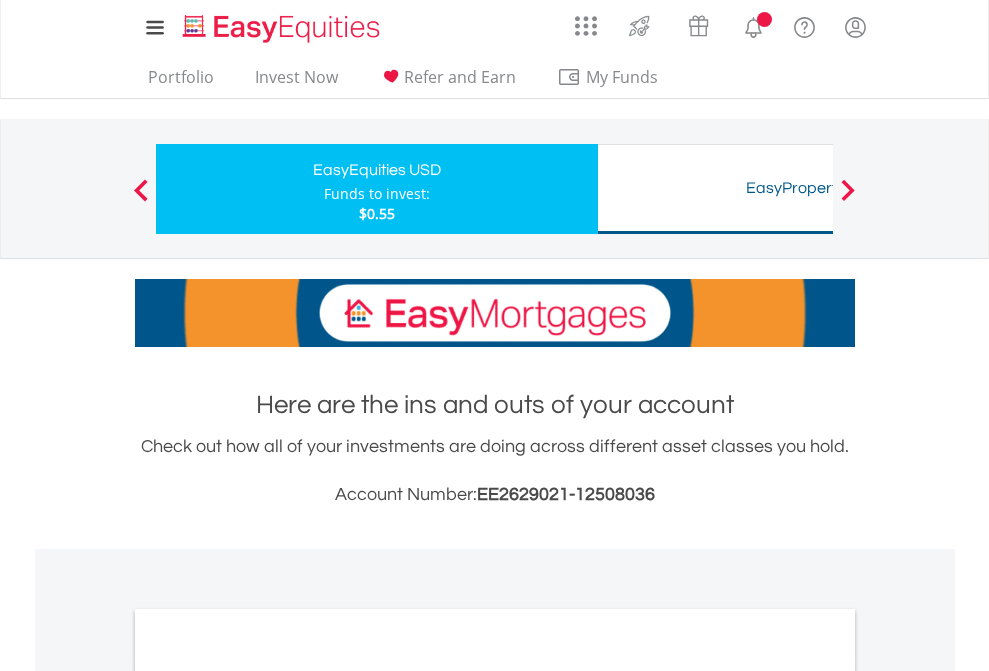 click on "All Holdings" at bounding box center (268, 1096) 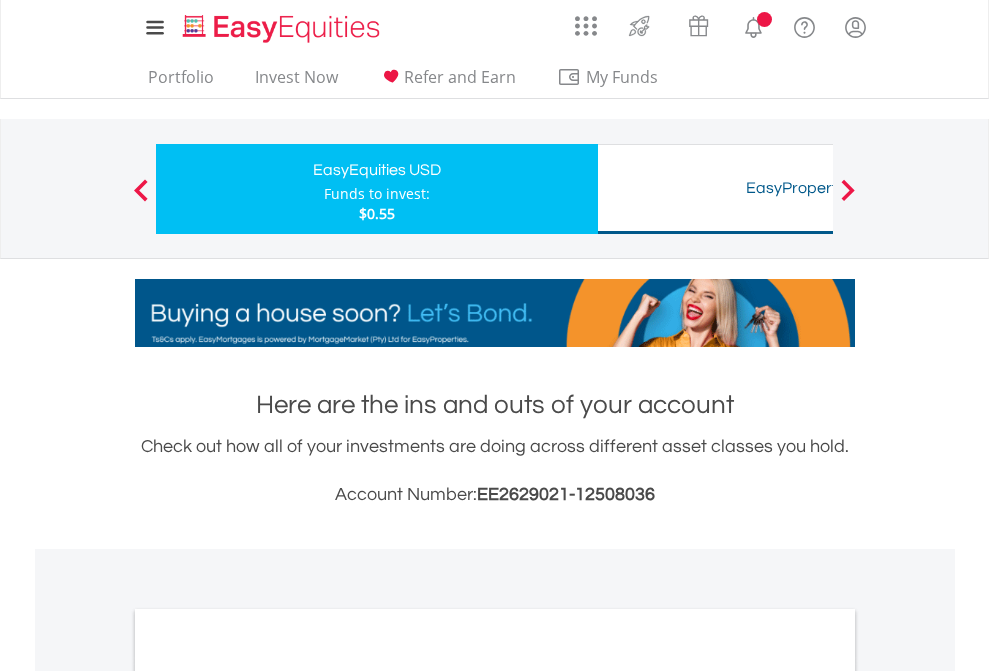 scroll, scrollTop: 1202, scrollLeft: 0, axis: vertical 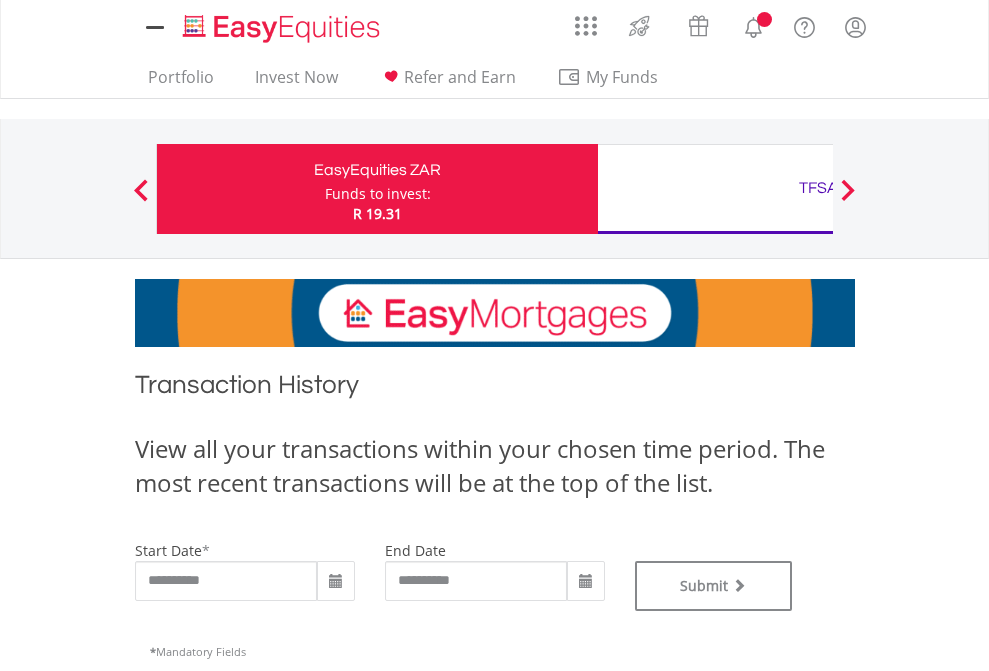 type on "**********" 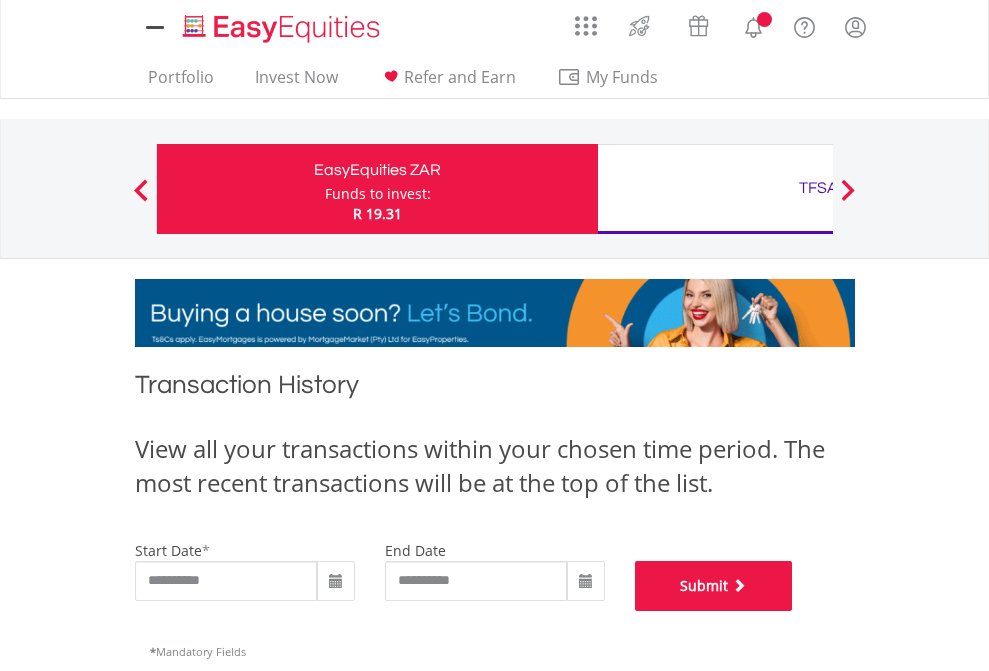 click on "Submit" at bounding box center [714, 586] 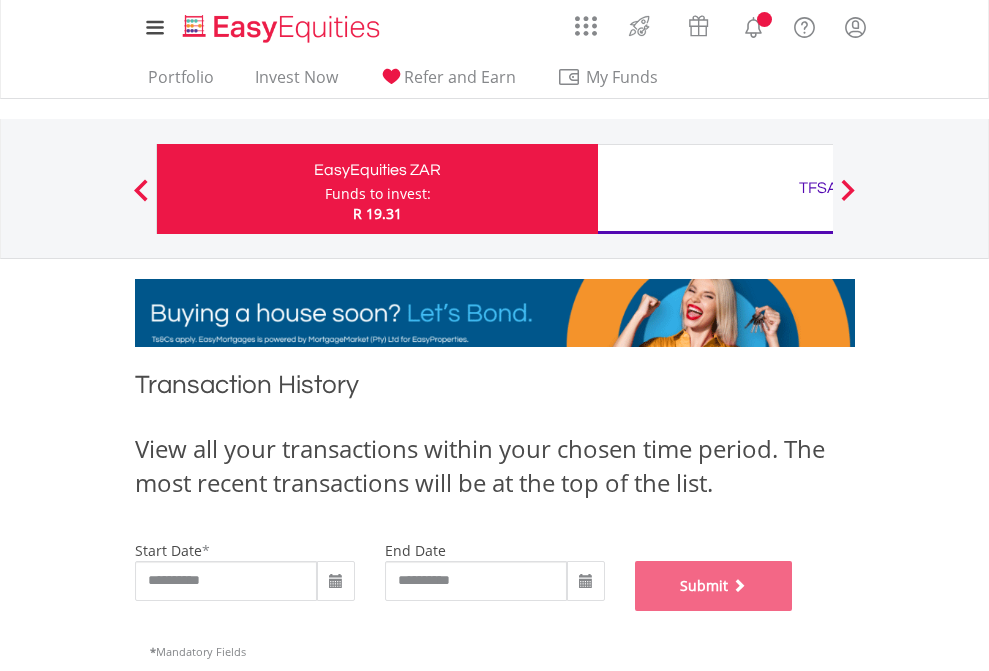 scroll, scrollTop: 811, scrollLeft: 0, axis: vertical 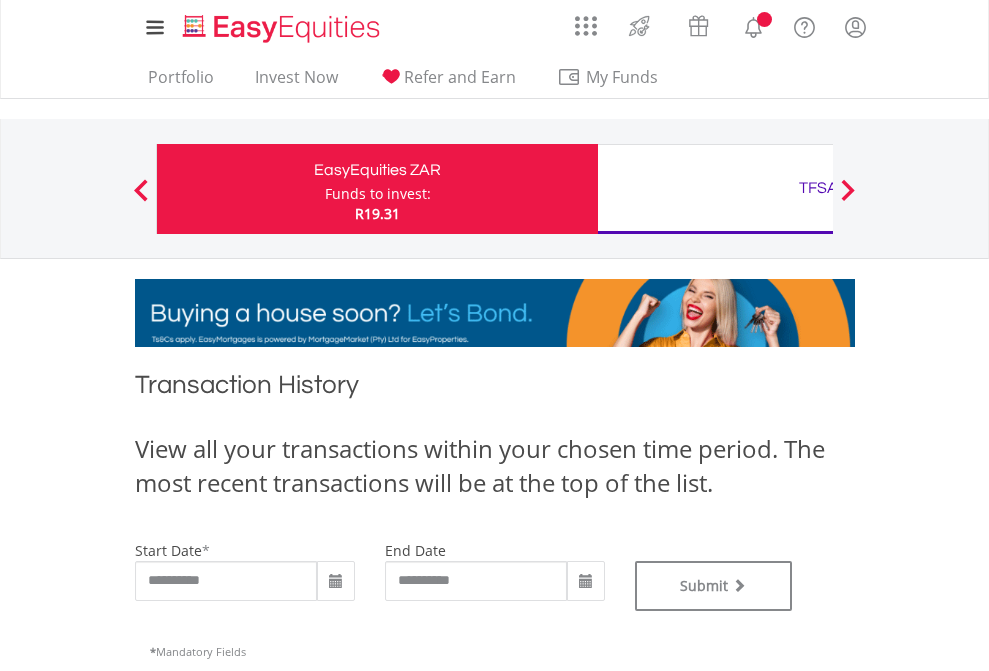 click on "TFSA" at bounding box center (818, 188) 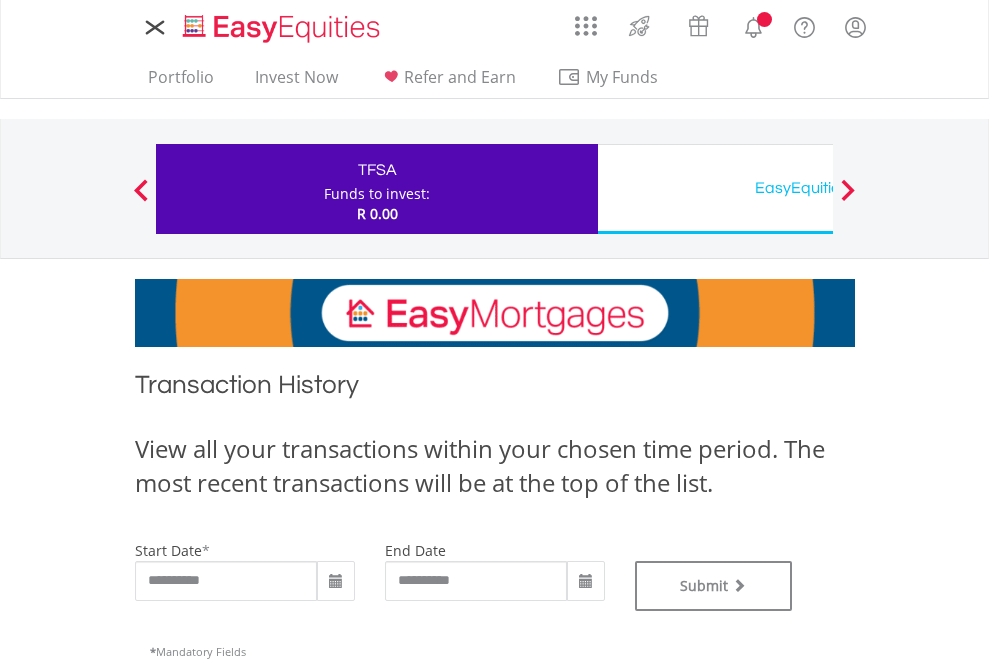 scroll, scrollTop: 0, scrollLeft: 0, axis: both 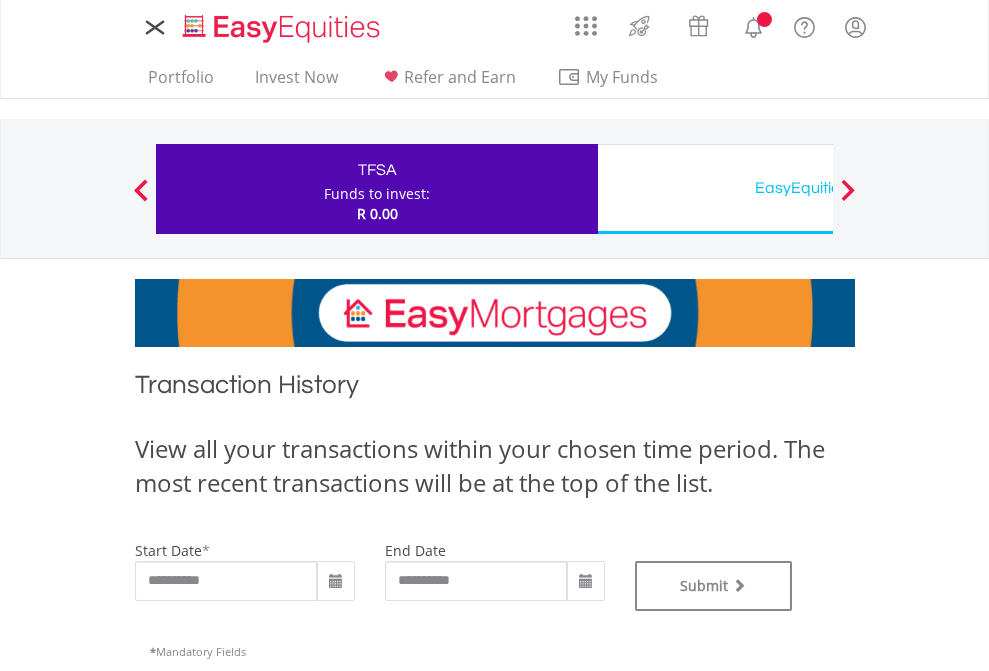 type on "**********" 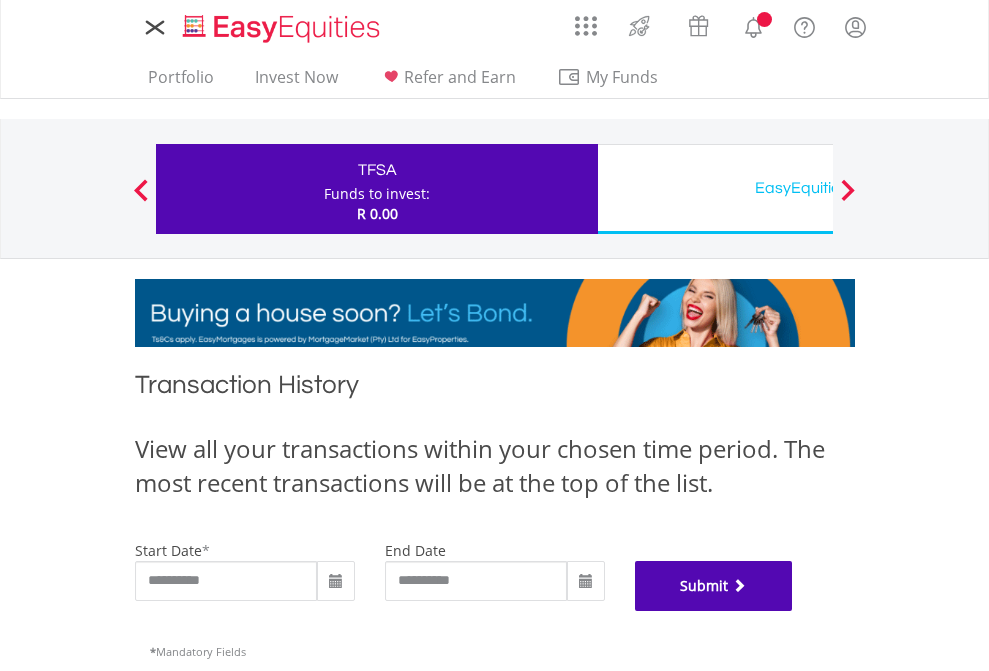 click on "Submit" at bounding box center (714, 586) 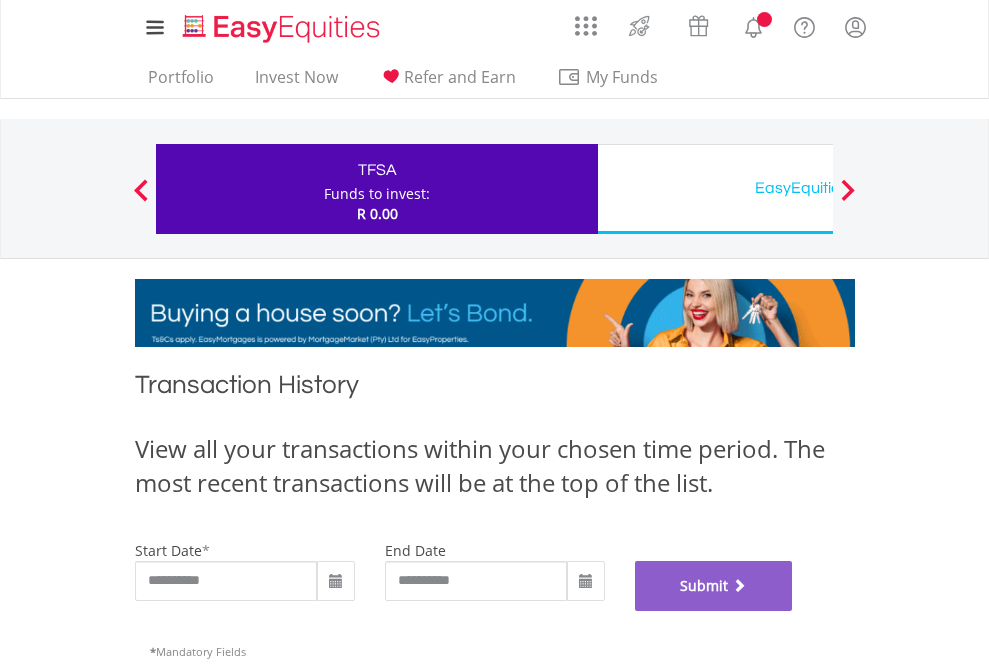 scroll, scrollTop: 811, scrollLeft: 0, axis: vertical 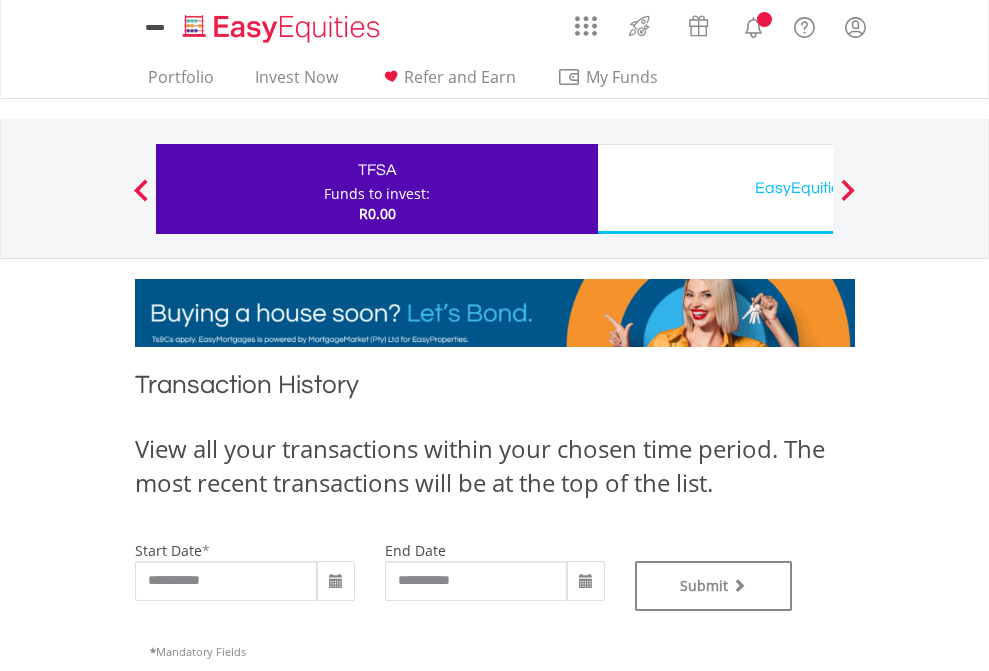 click on "EasyEquities USD" at bounding box center (818, 188) 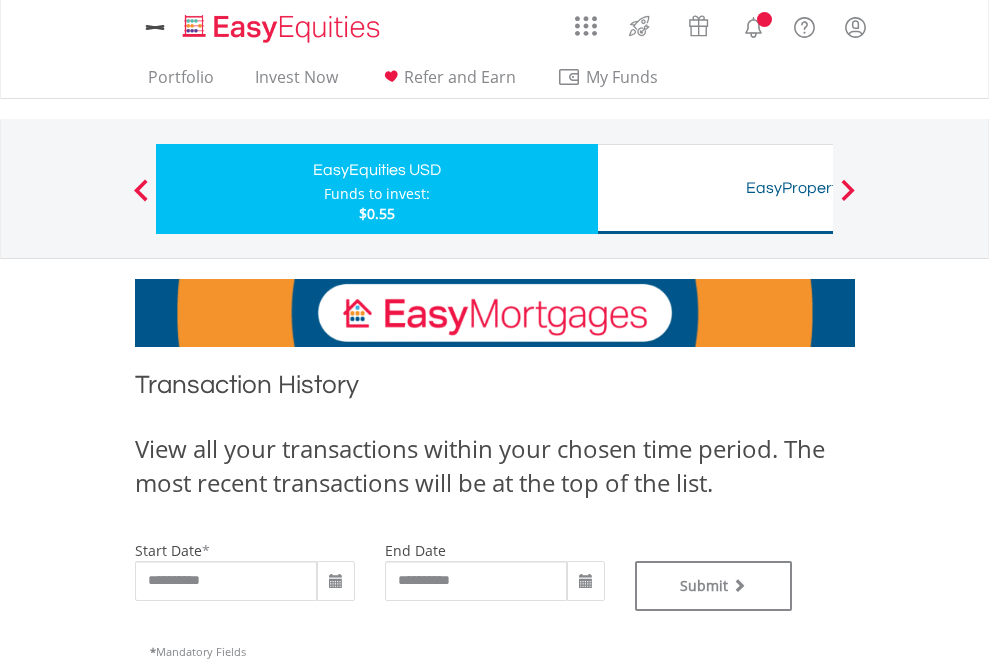scroll, scrollTop: 0, scrollLeft: 0, axis: both 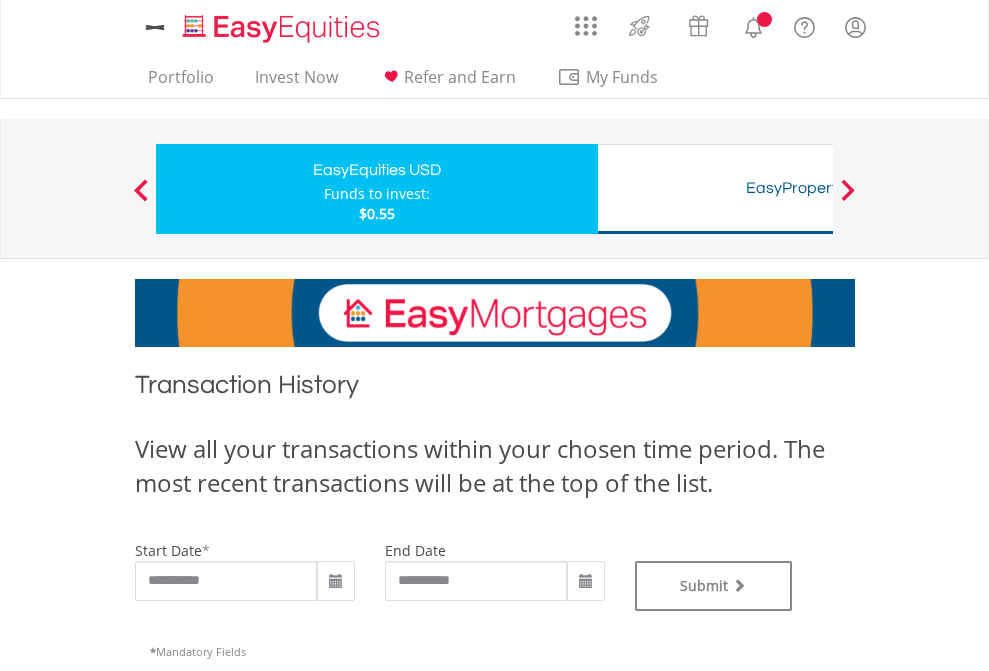 type on "**********" 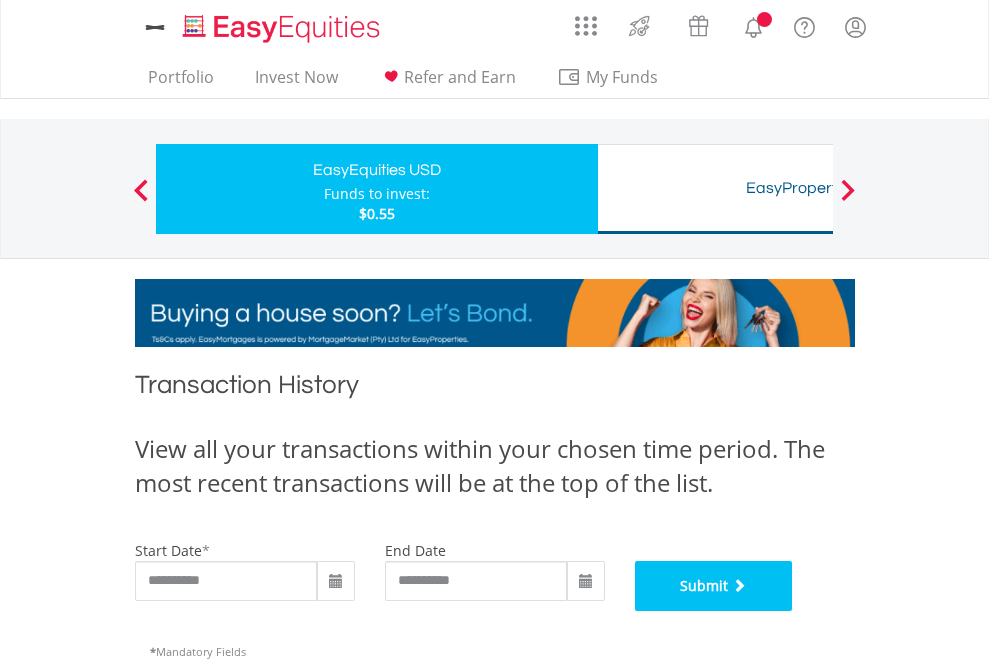 click on "Submit" at bounding box center (714, 586) 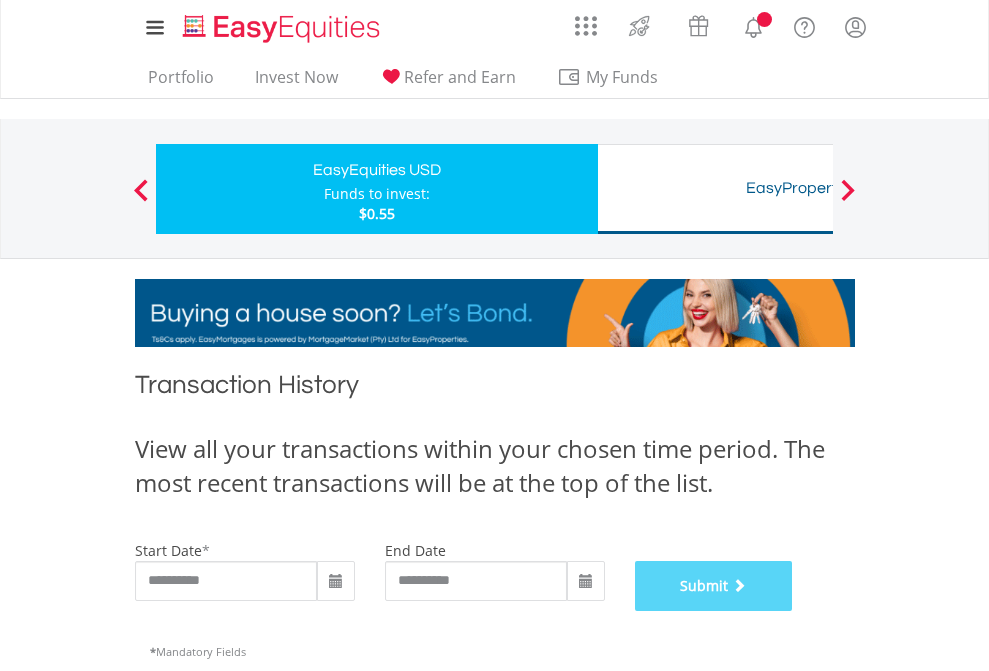 scroll, scrollTop: 811, scrollLeft: 0, axis: vertical 